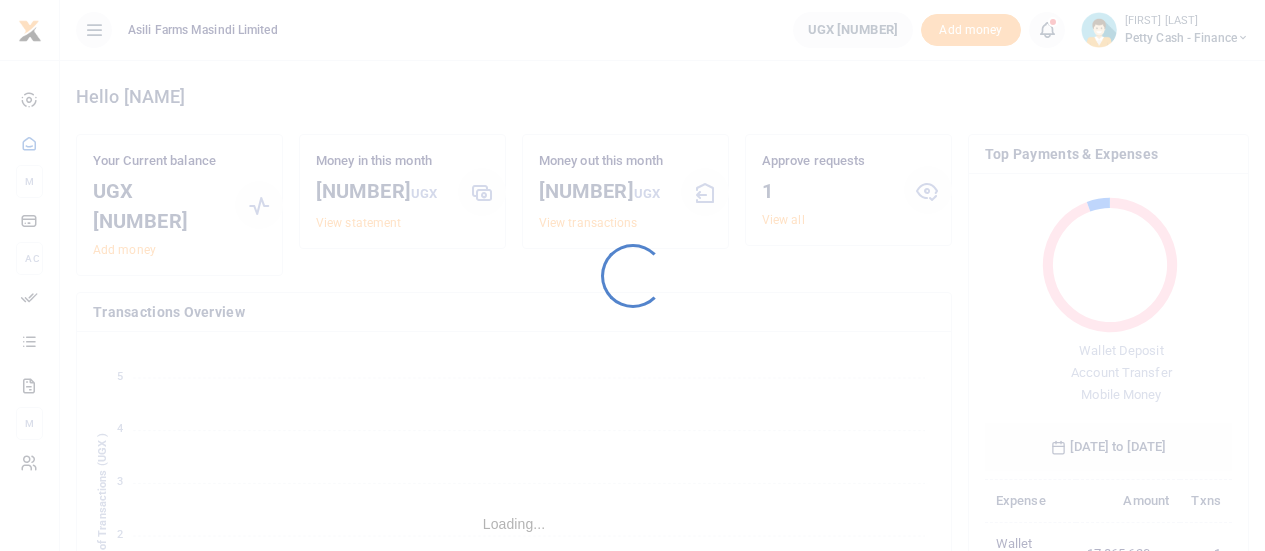 scroll, scrollTop: 0, scrollLeft: 0, axis: both 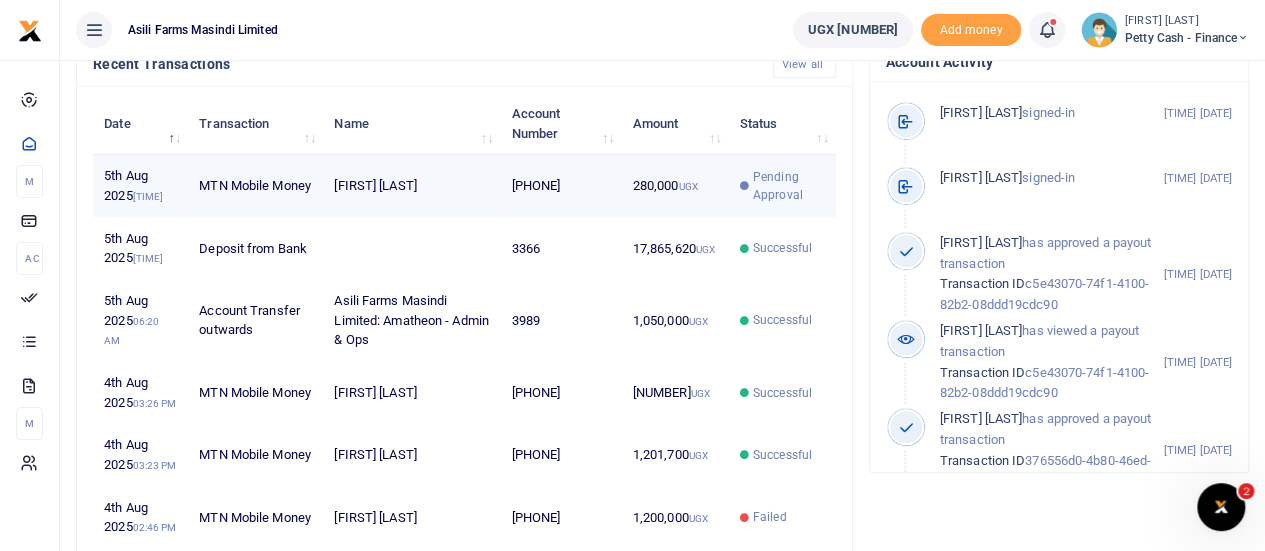 click on "[PHONE]" at bounding box center [560, 186] 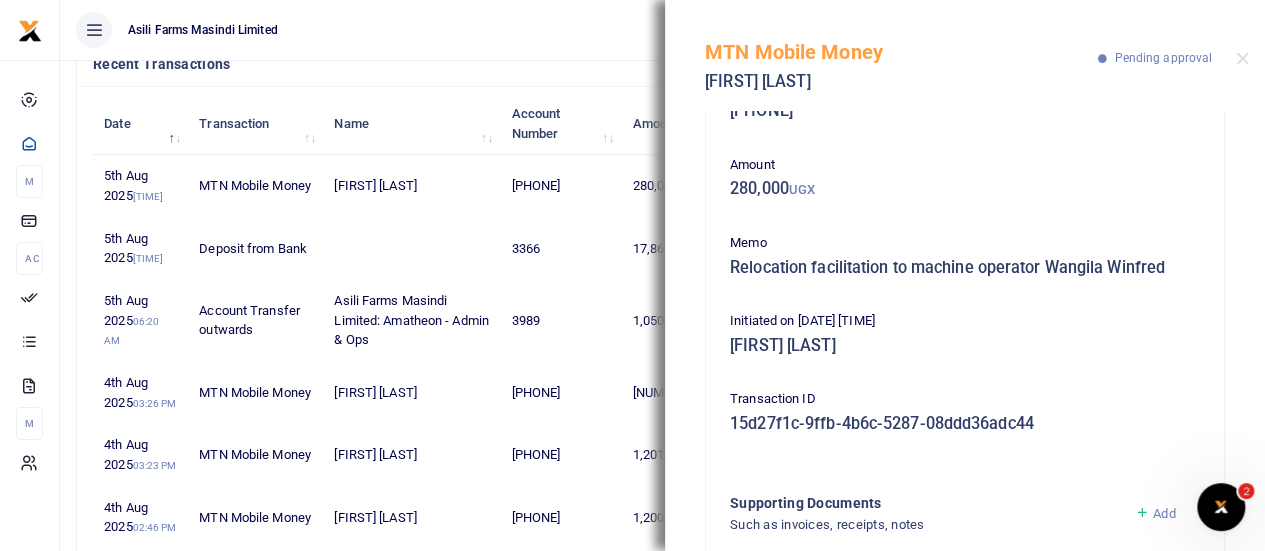 scroll, scrollTop: 293, scrollLeft: 0, axis: vertical 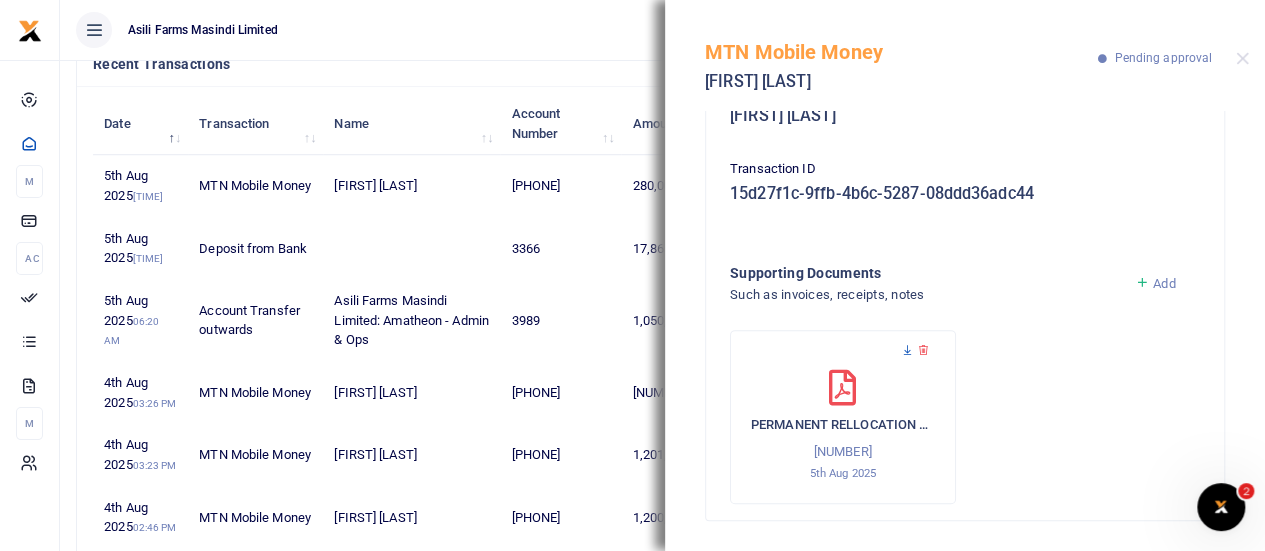 click at bounding box center (907, 350) 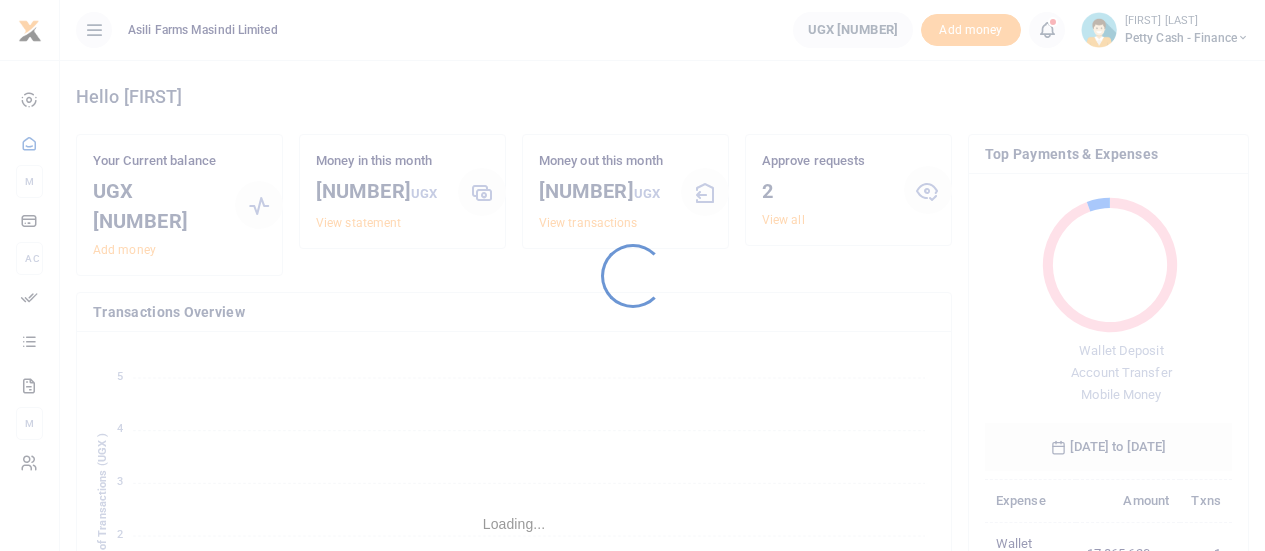 scroll, scrollTop: 0, scrollLeft: 0, axis: both 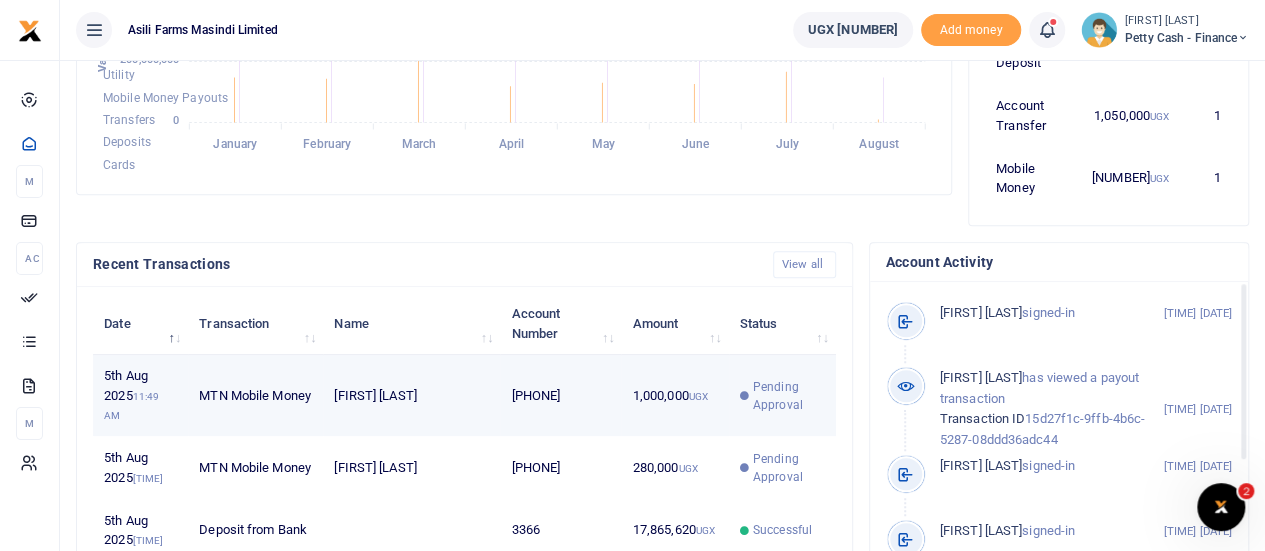 click on "[NUMBER] UGX" at bounding box center (674, 396) 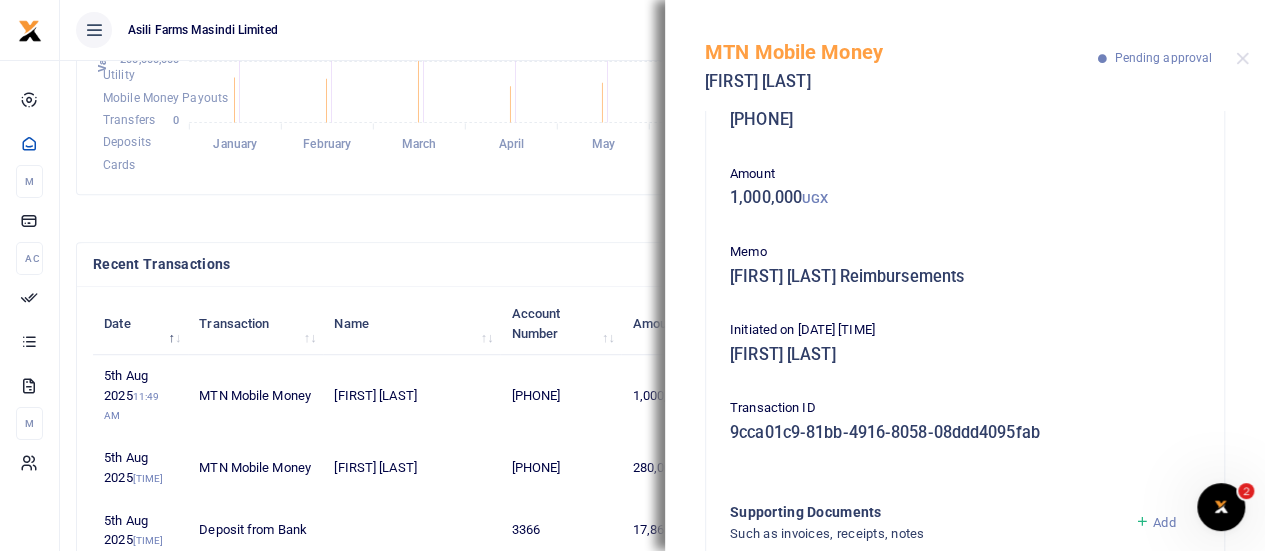 scroll, scrollTop: 293, scrollLeft: 0, axis: vertical 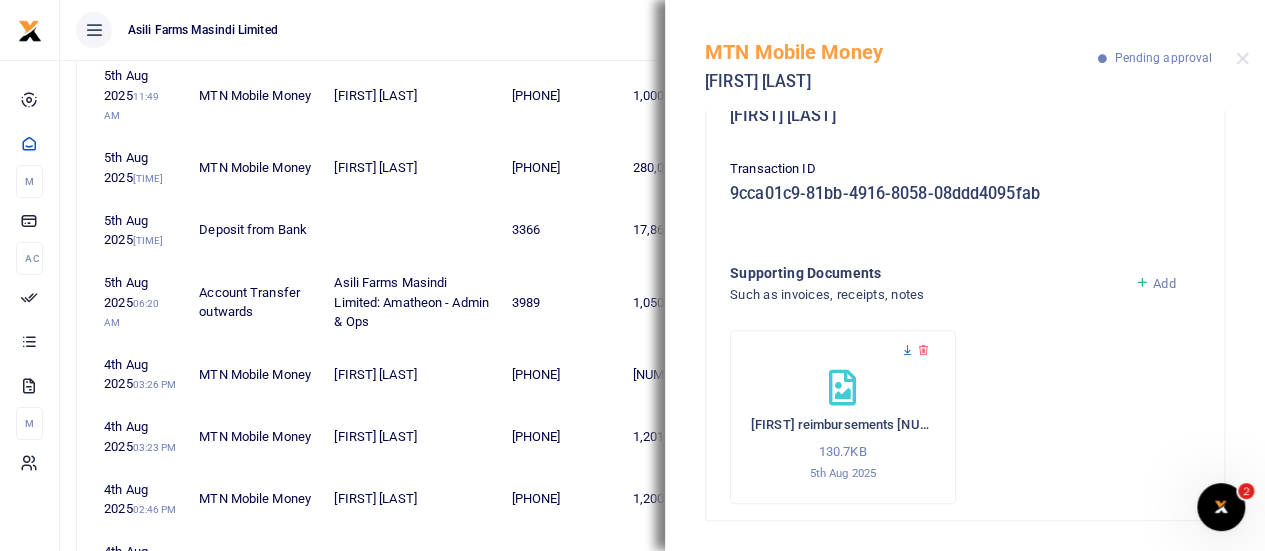 click at bounding box center [907, 350] 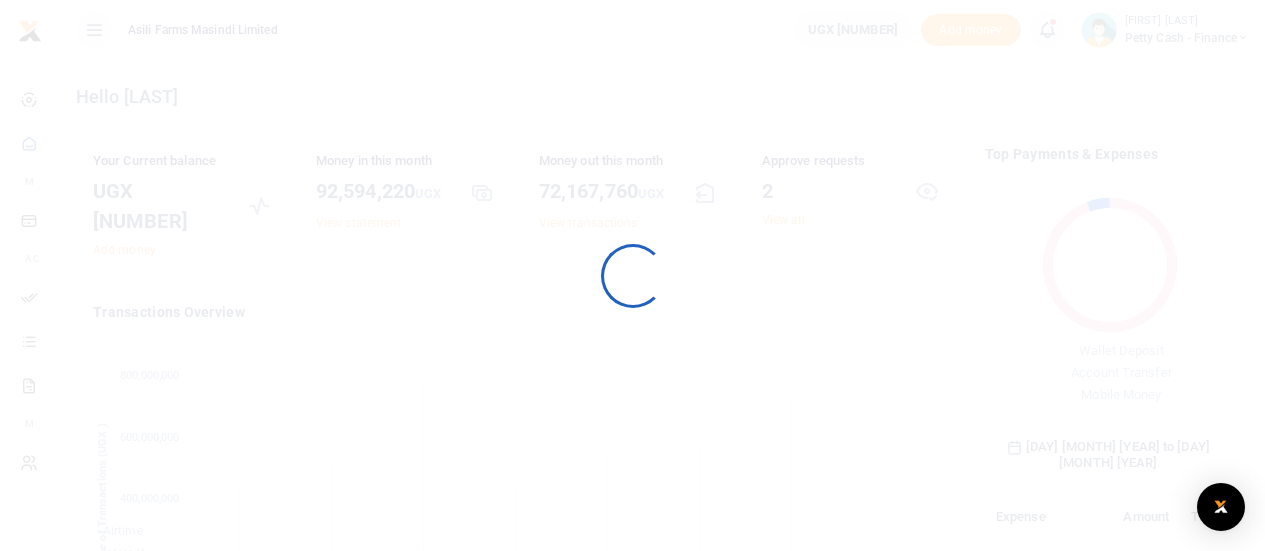 scroll, scrollTop: 779, scrollLeft: 0, axis: vertical 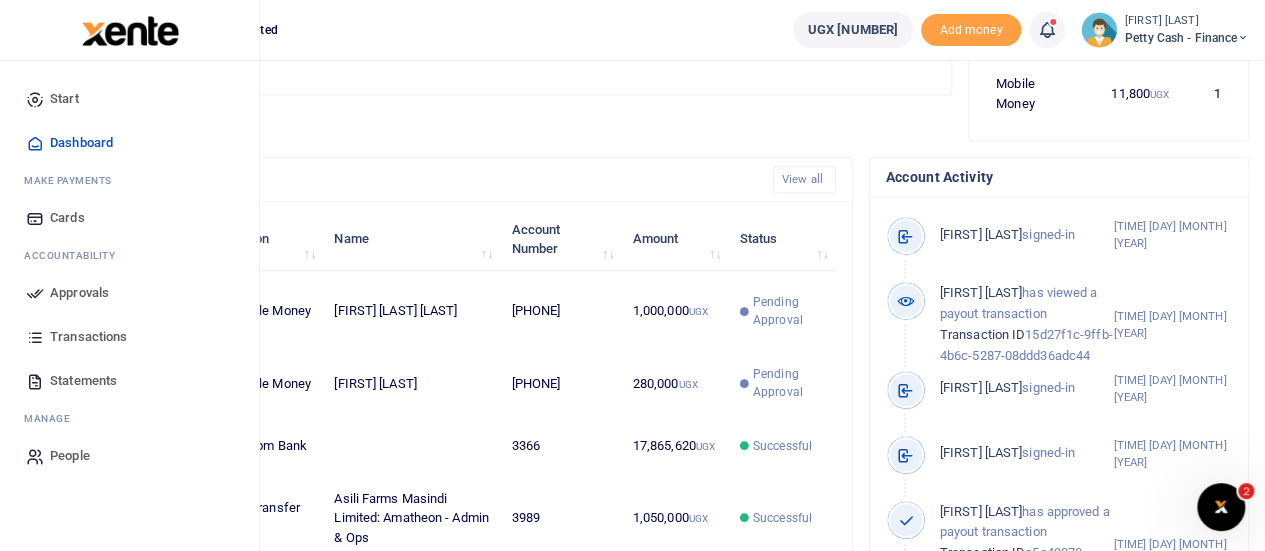 click at bounding box center [35, 293] 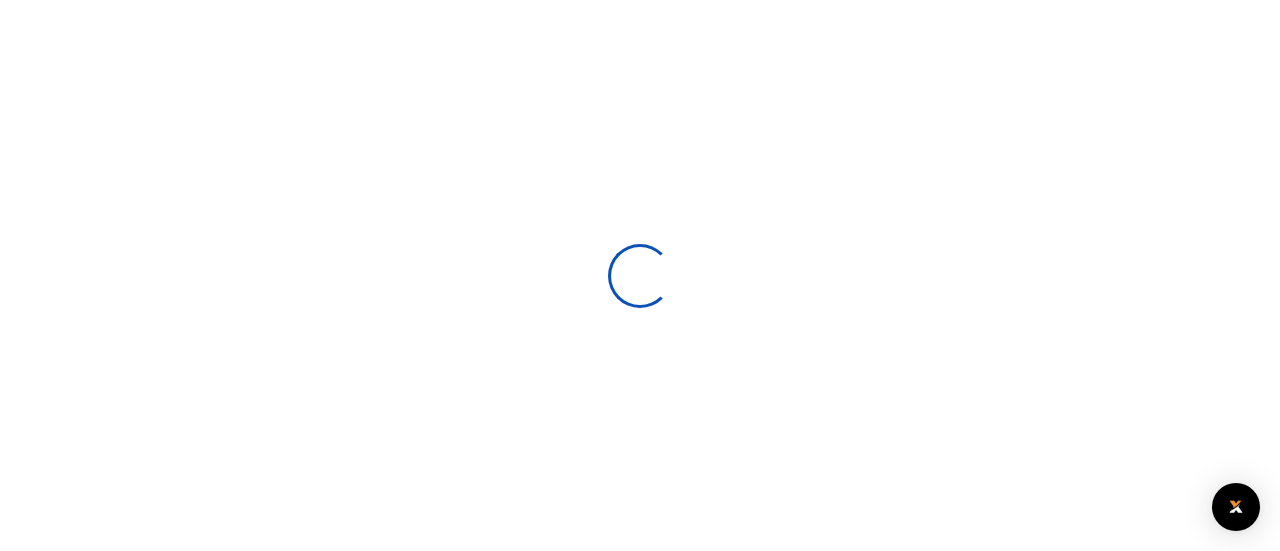 scroll, scrollTop: 0, scrollLeft: 0, axis: both 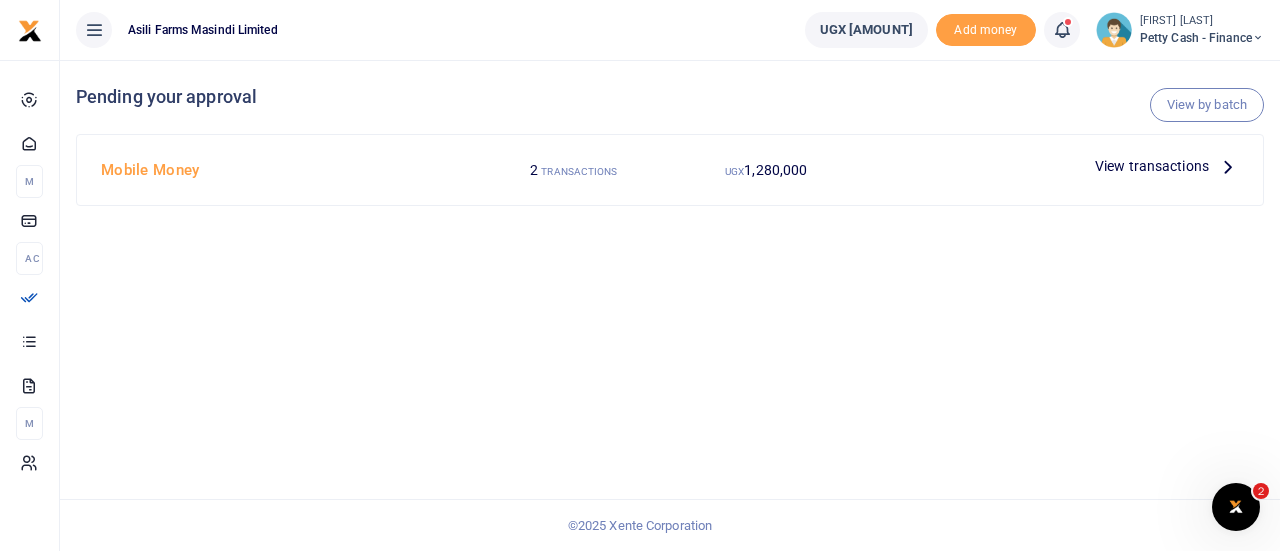 click at bounding box center (1228, 166) 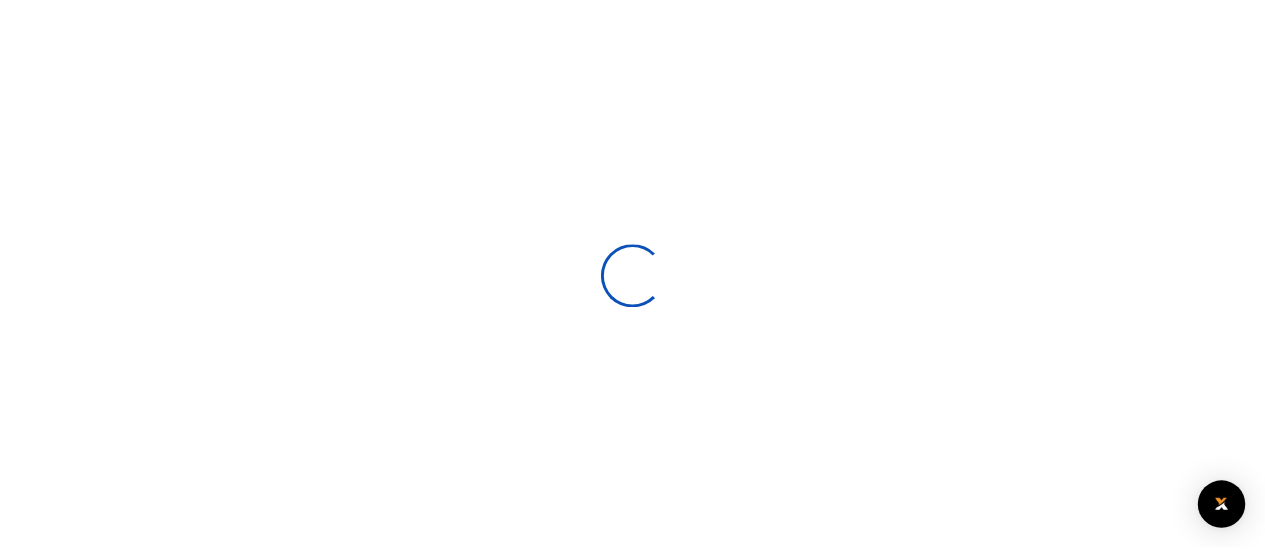 scroll, scrollTop: 0, scrollLeft: 0, axis: both 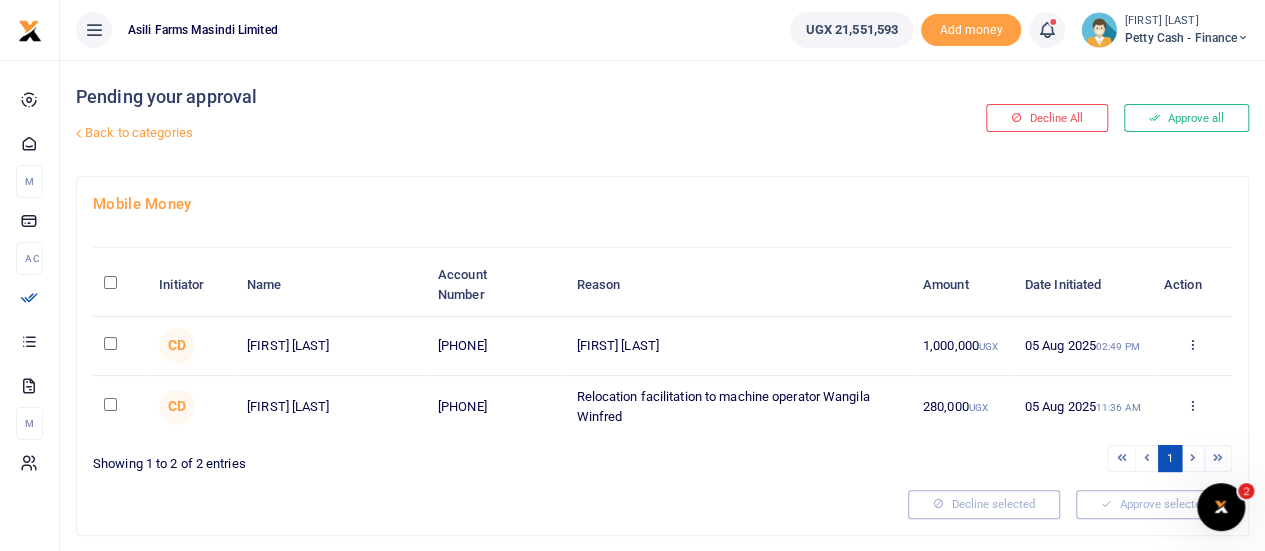 click at bounding box center (110, 343) 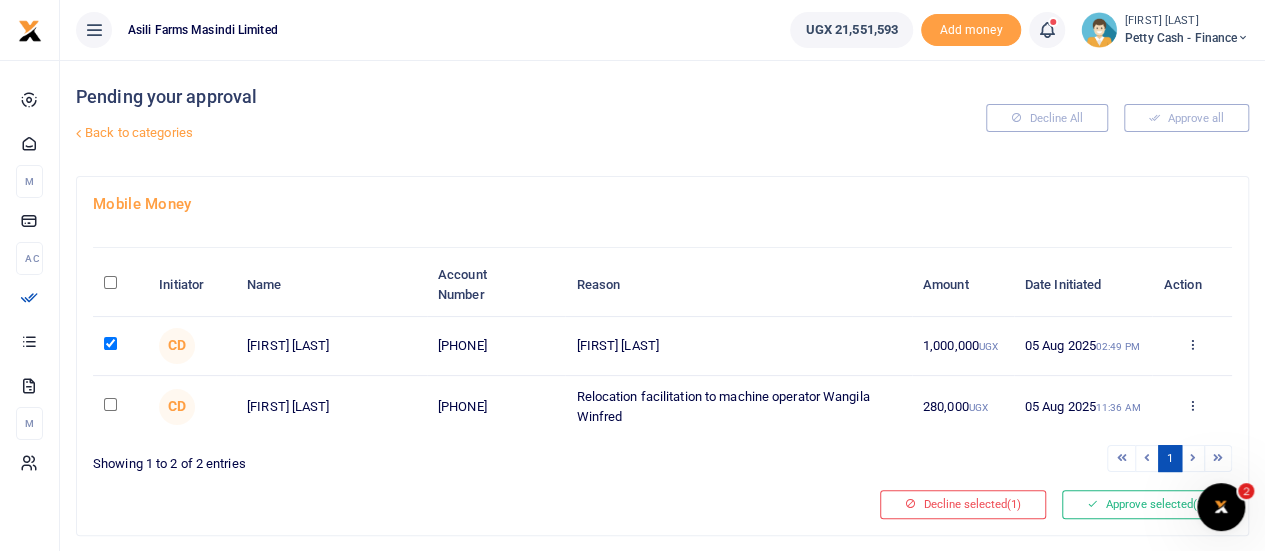 click at bounding box center (110, 404) 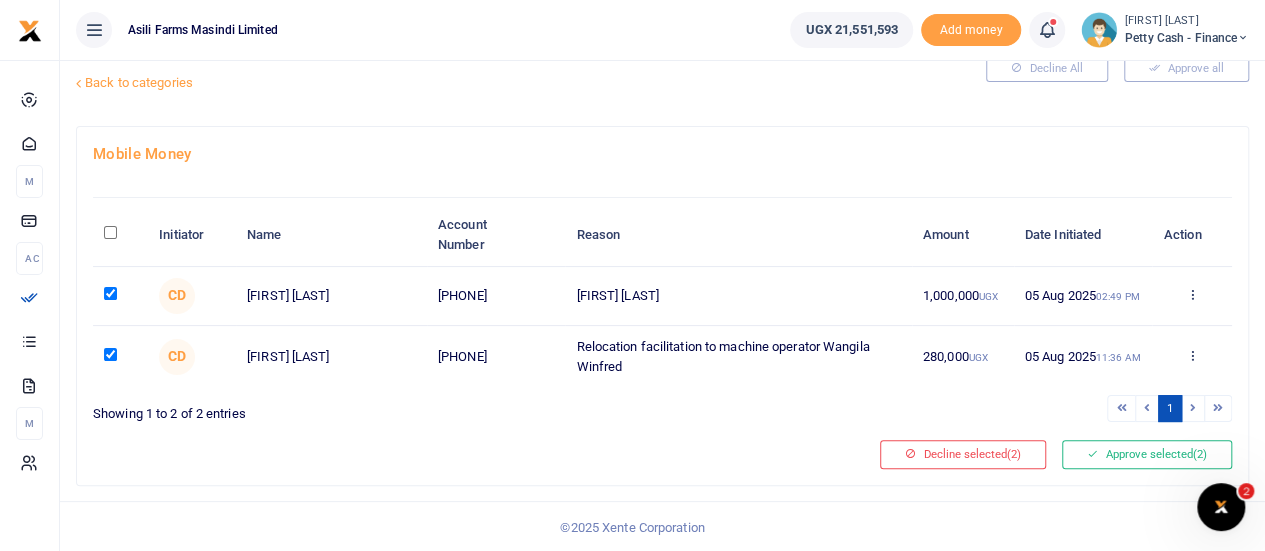 scroll, scrollTop: 51, scrollLeft: 0, axis: vertical 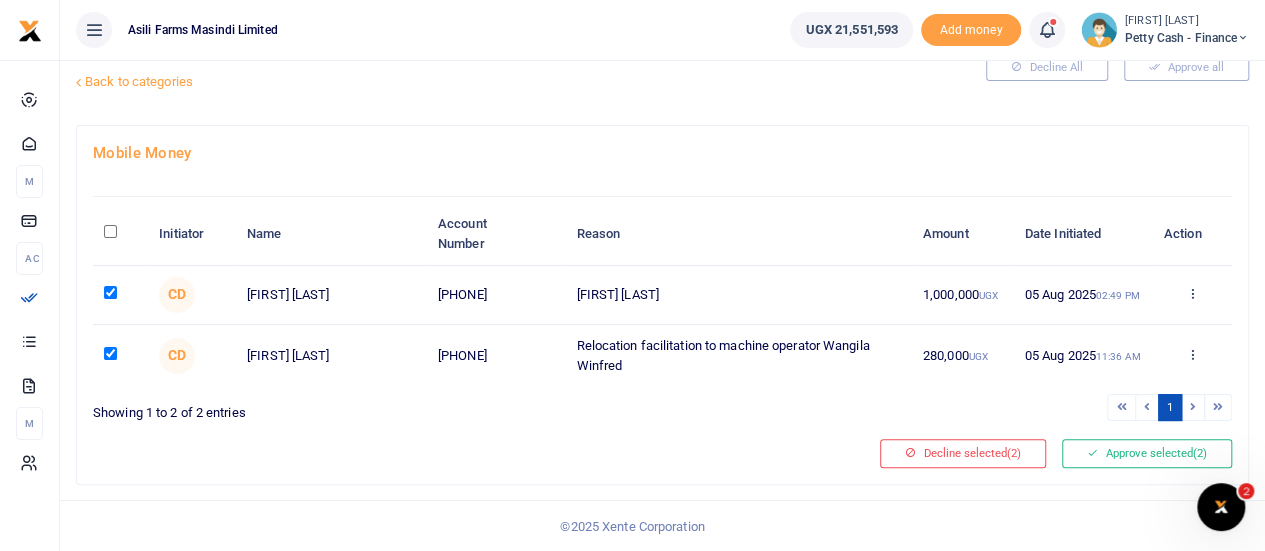 click at bounding box center [110, 292] 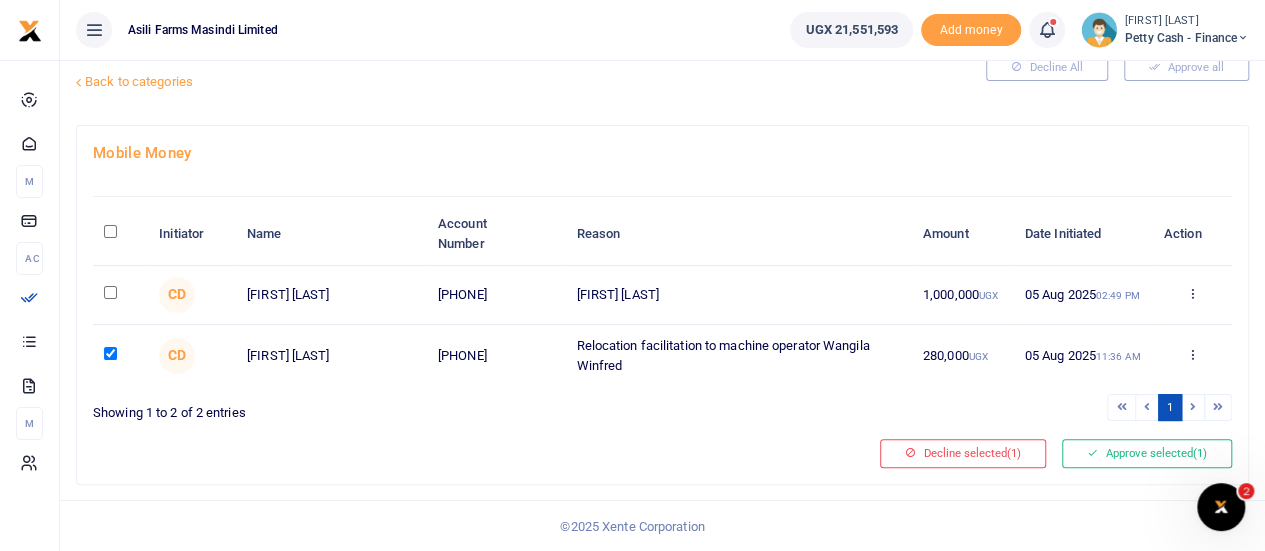 click at bounding box center (110, 353) 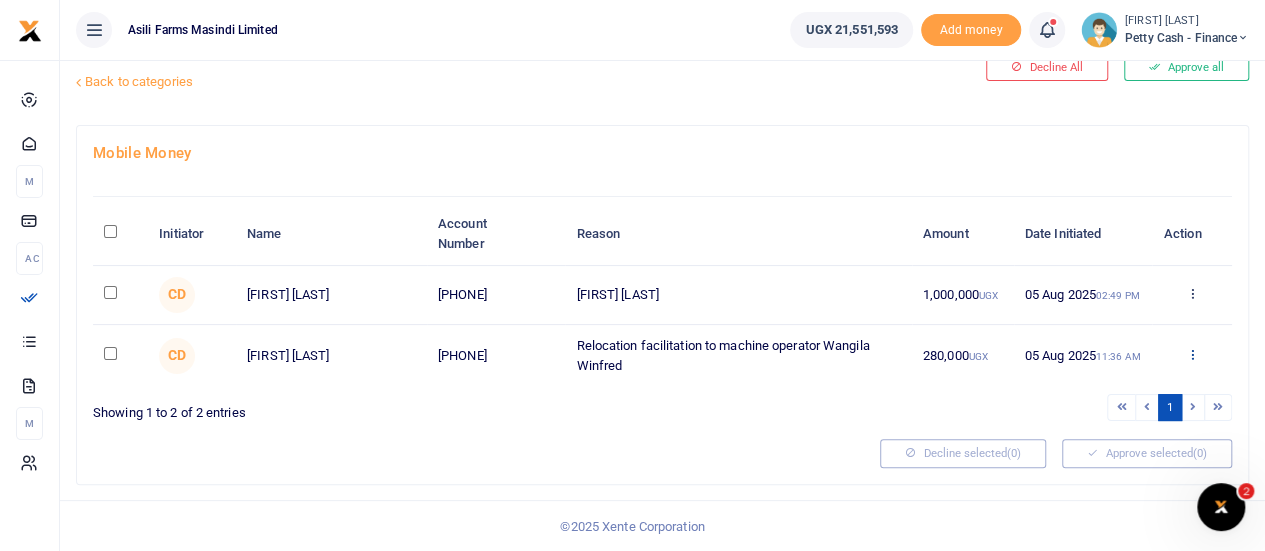 click at bounding box center (1191, 354) 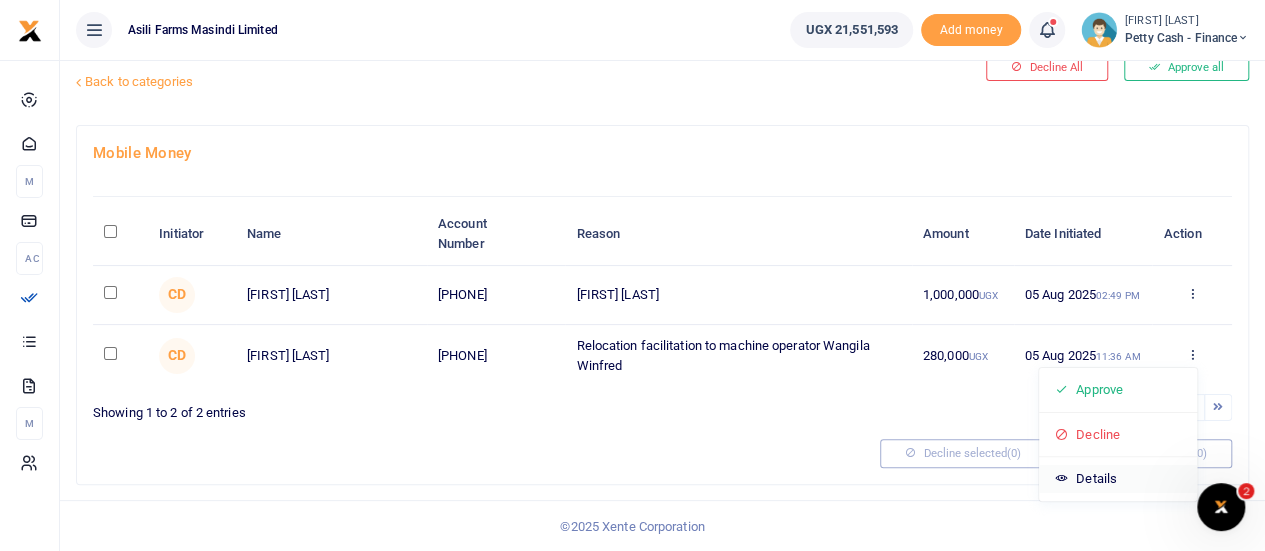 click on "Details" at bounding box center [1118, 479] 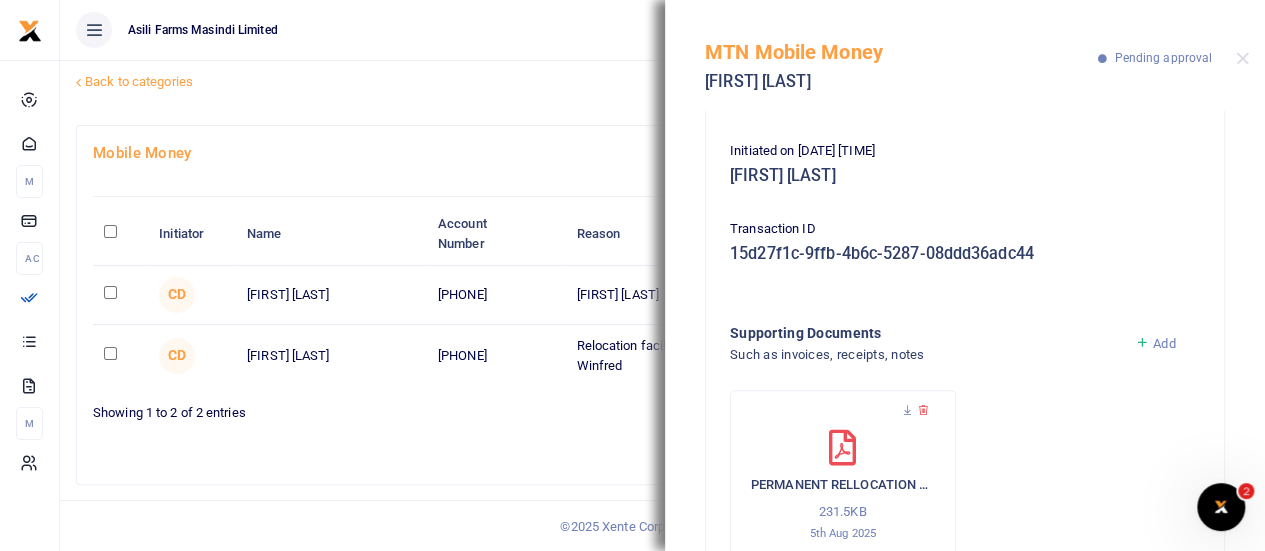 scroll, scrollTop: 293, scrollLeft: 0, axis: vertical 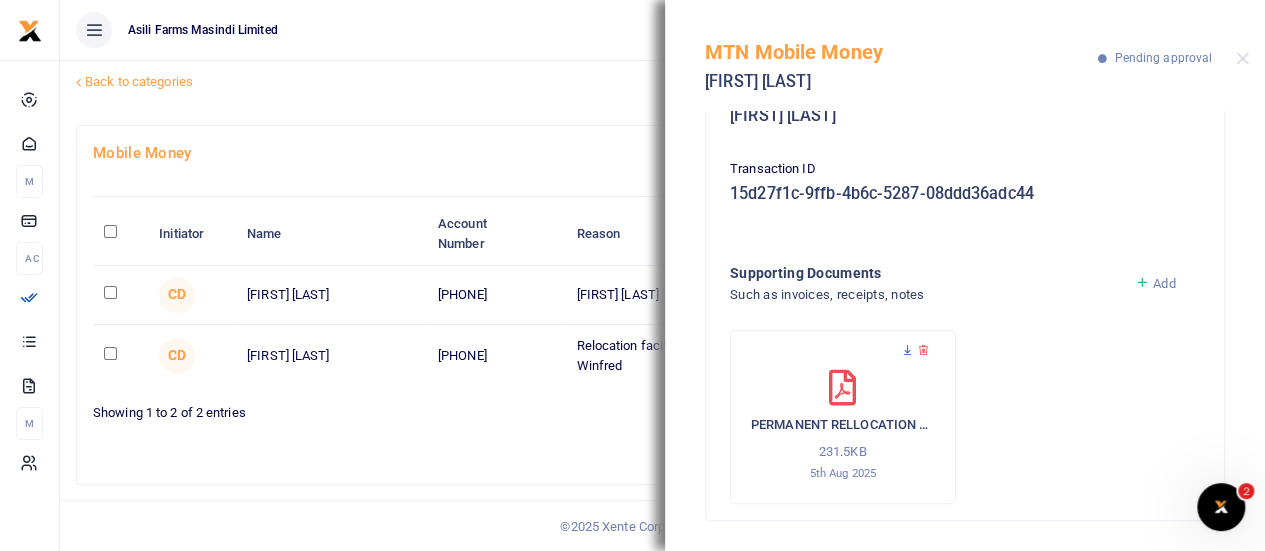 click at bounding box center [907, 350] 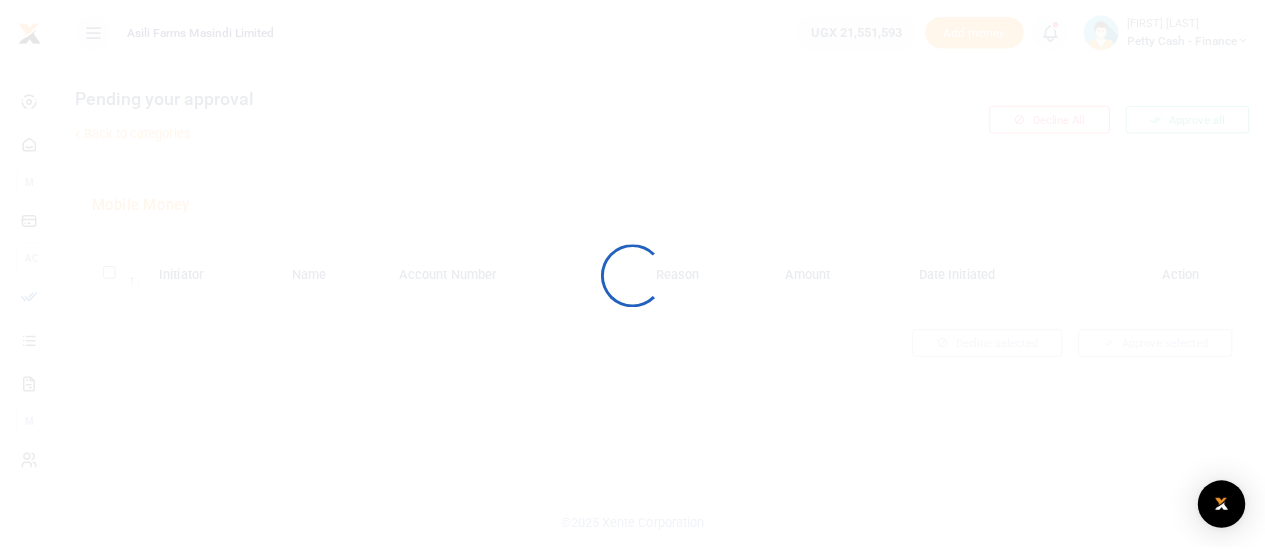 scroll, scrollTop: 0, scrollLeft: 0, axis: both 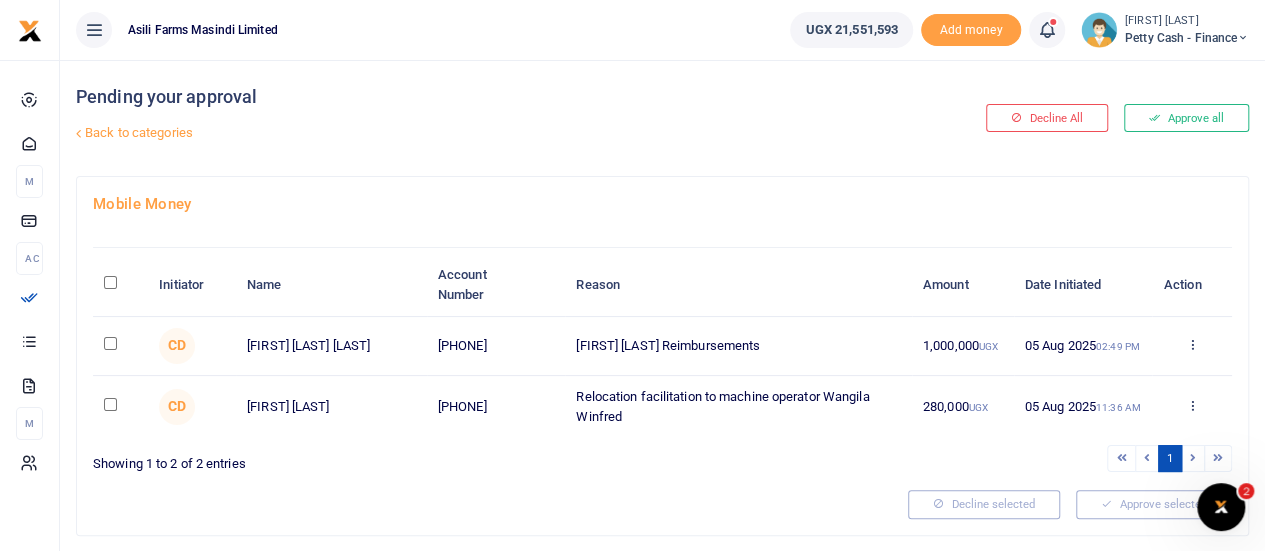 click at bounding box center [110, 343] 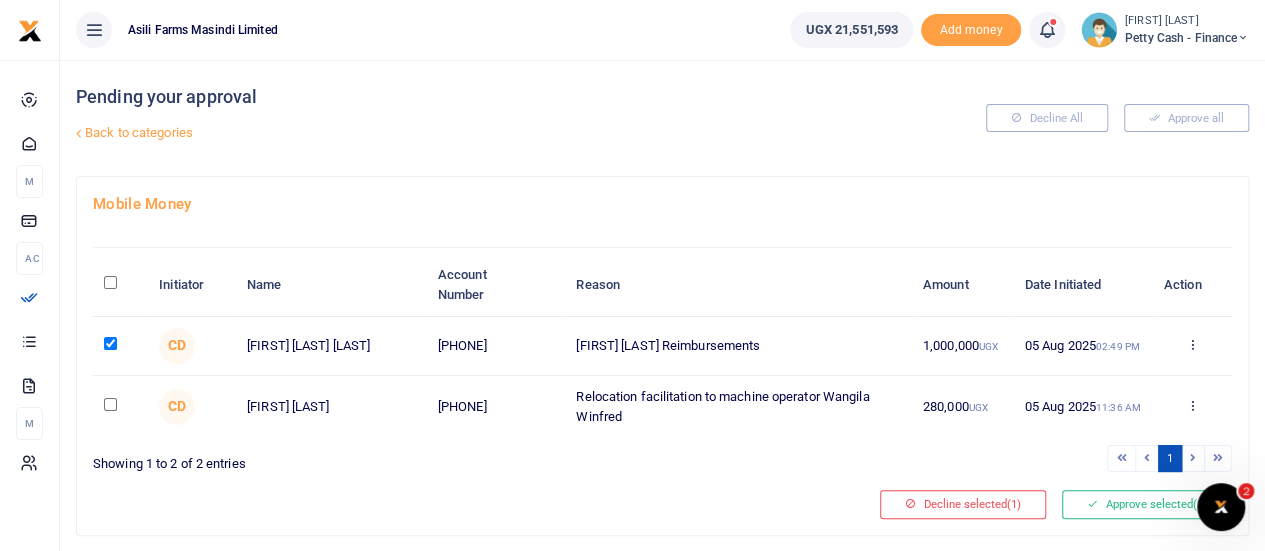 click at bounding box center [110, 404] 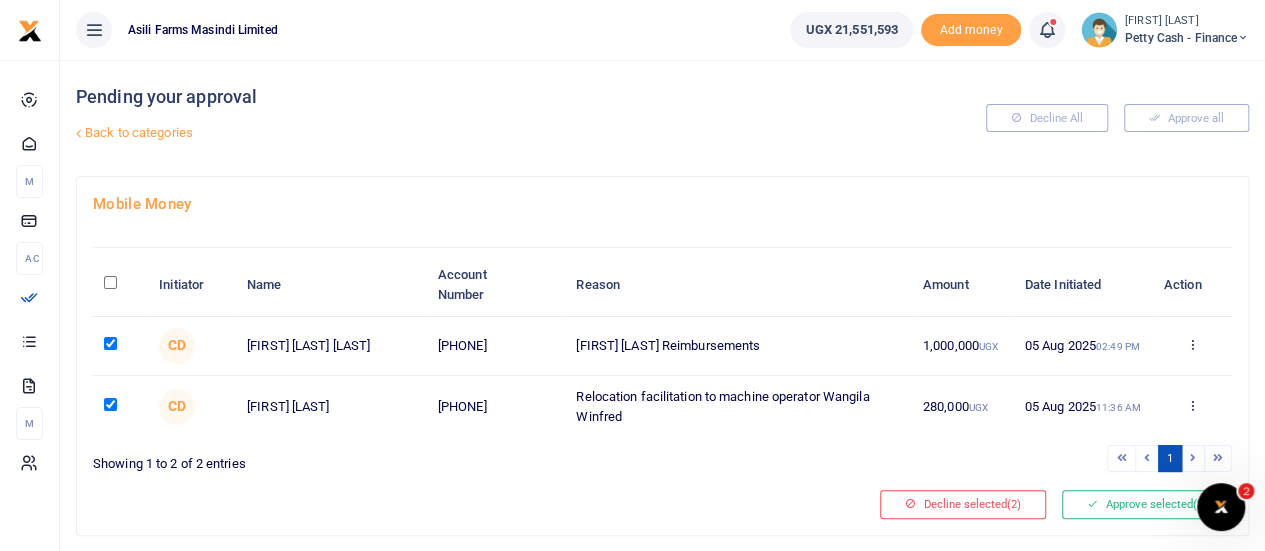 scroll, scrollTop: 51, scrollLeft: 0, axis: vertical 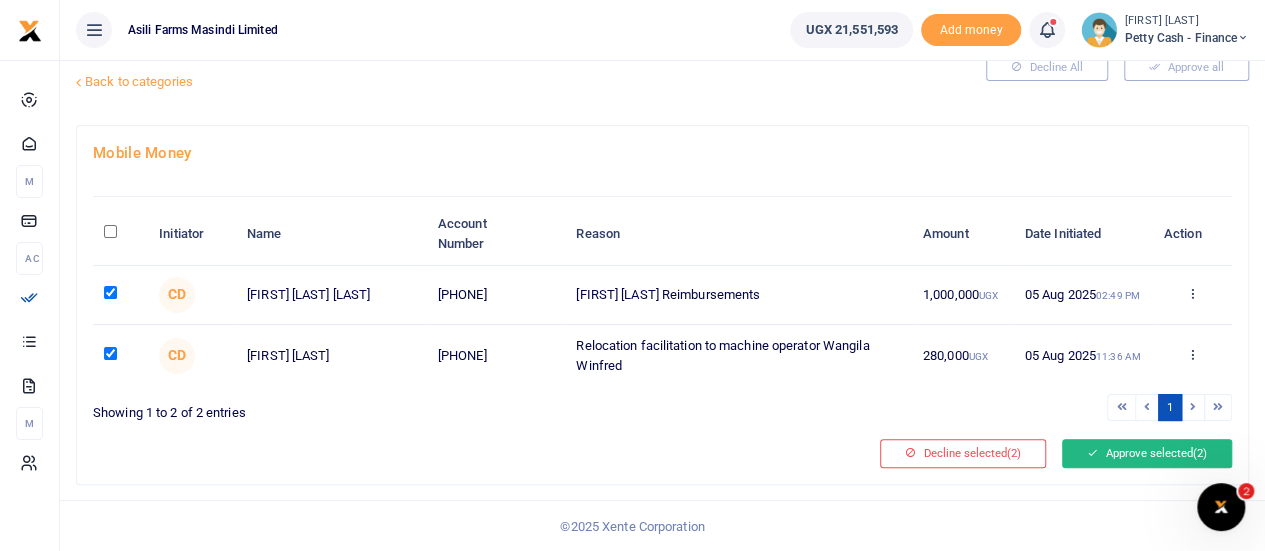 click on "Approve selected  (2)" at bounding box center [1147, 453] 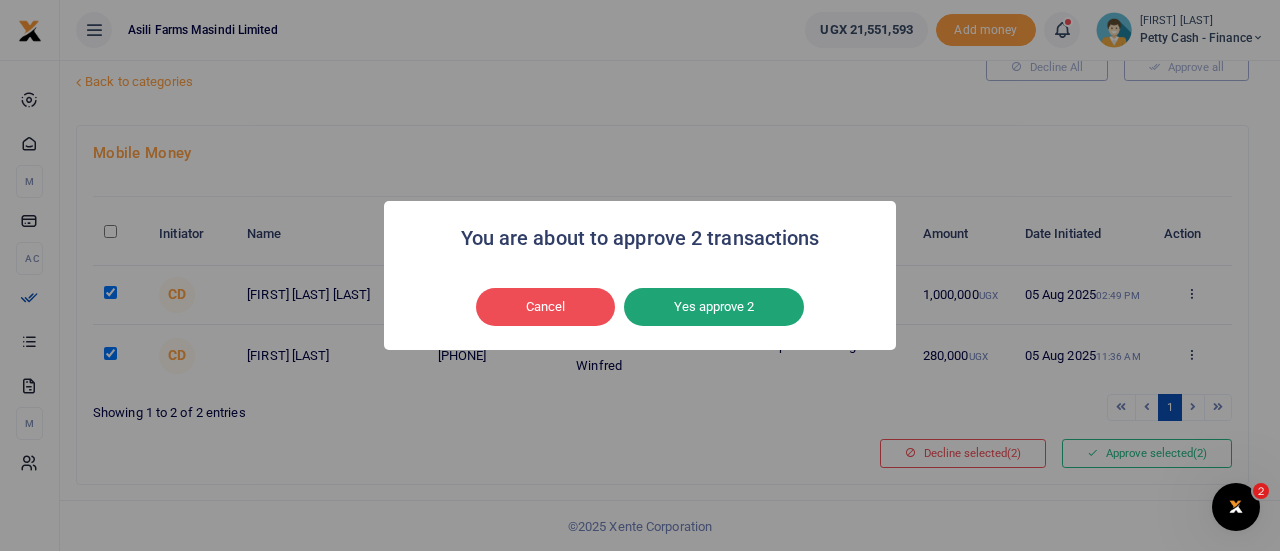 click on "Yes approve 2" at bounding box center [714, 307] 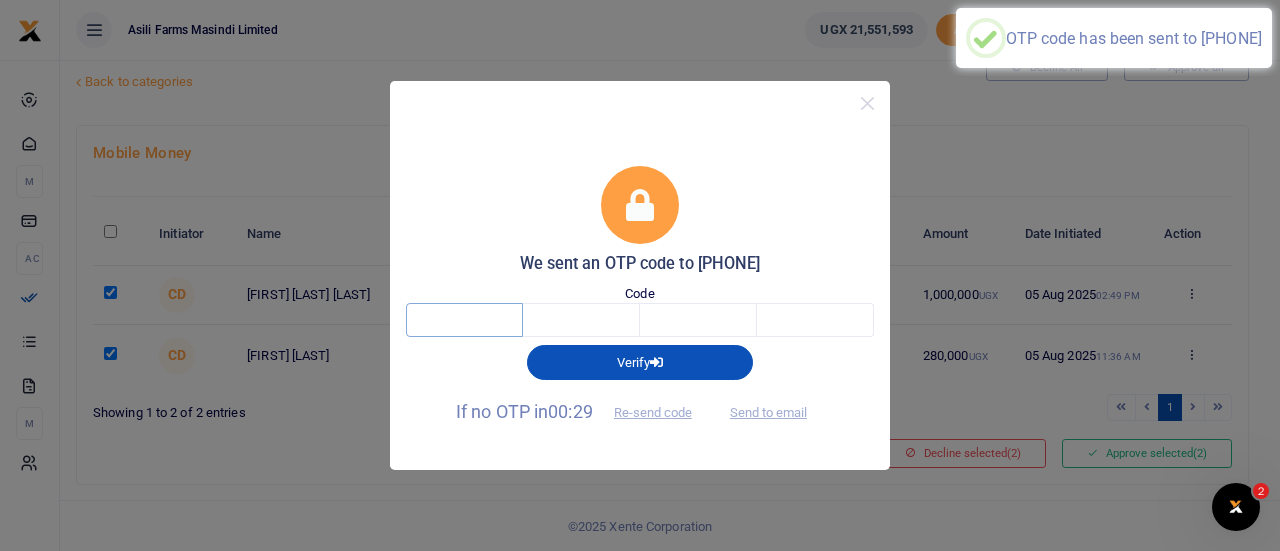 click at bounding box center (464, 320) 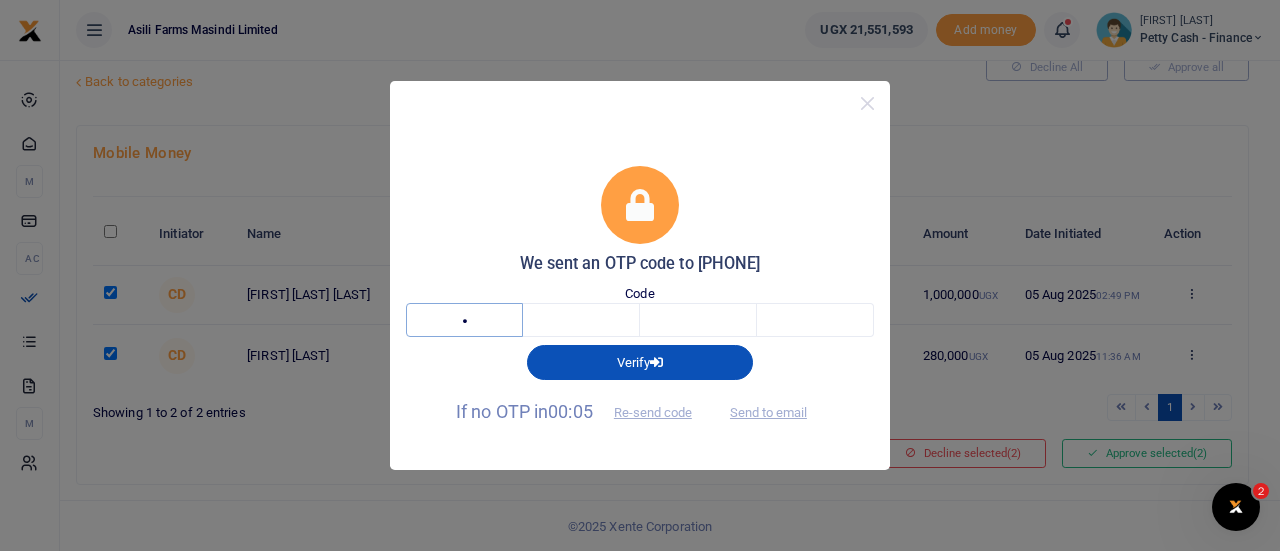 type on "8" 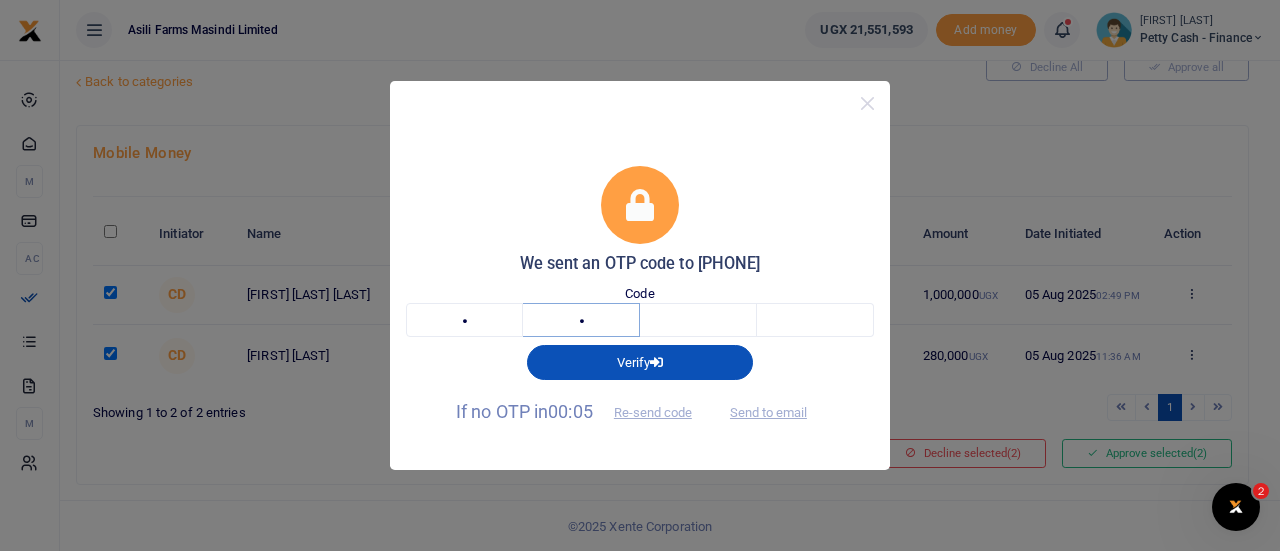 type on "4" 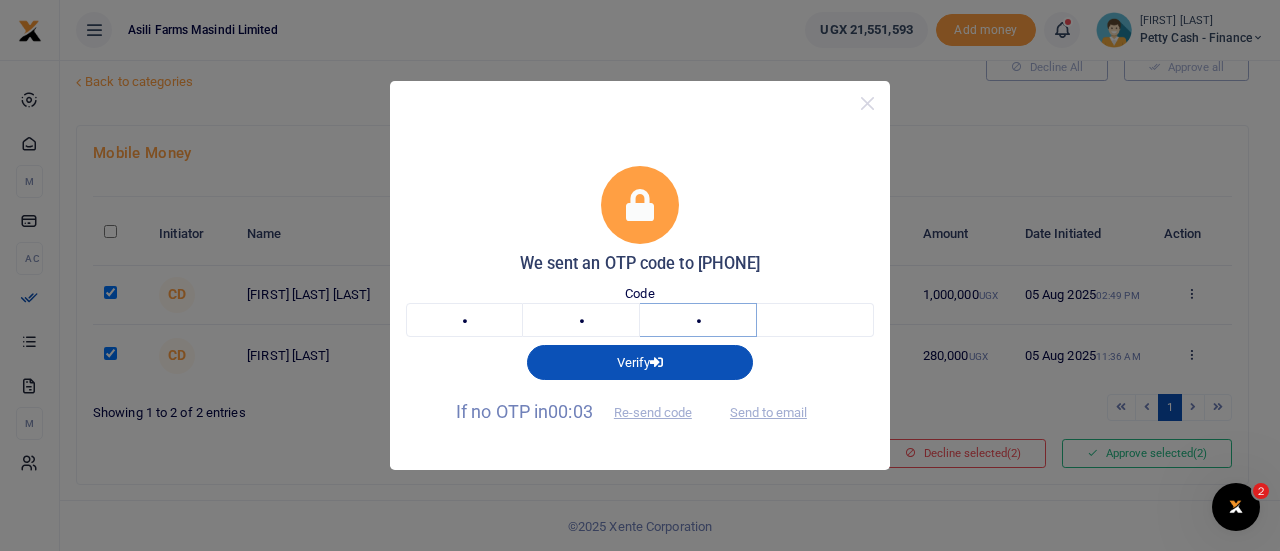 type on "8" 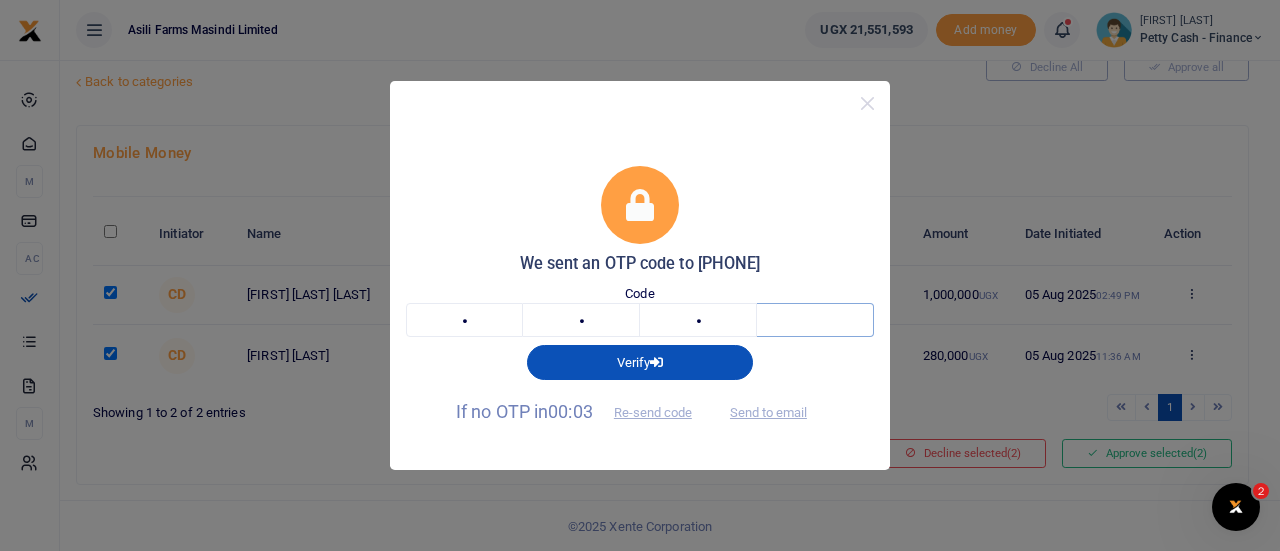 type on "3" 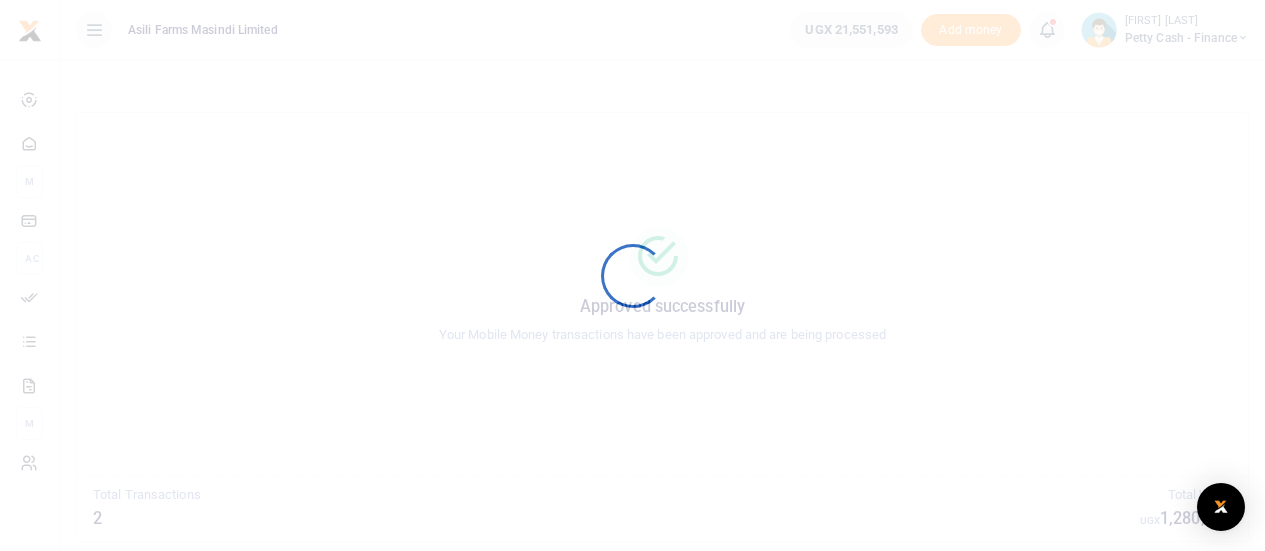 scroll, scrollTop: 0, scrollLeft: 0, axis: both 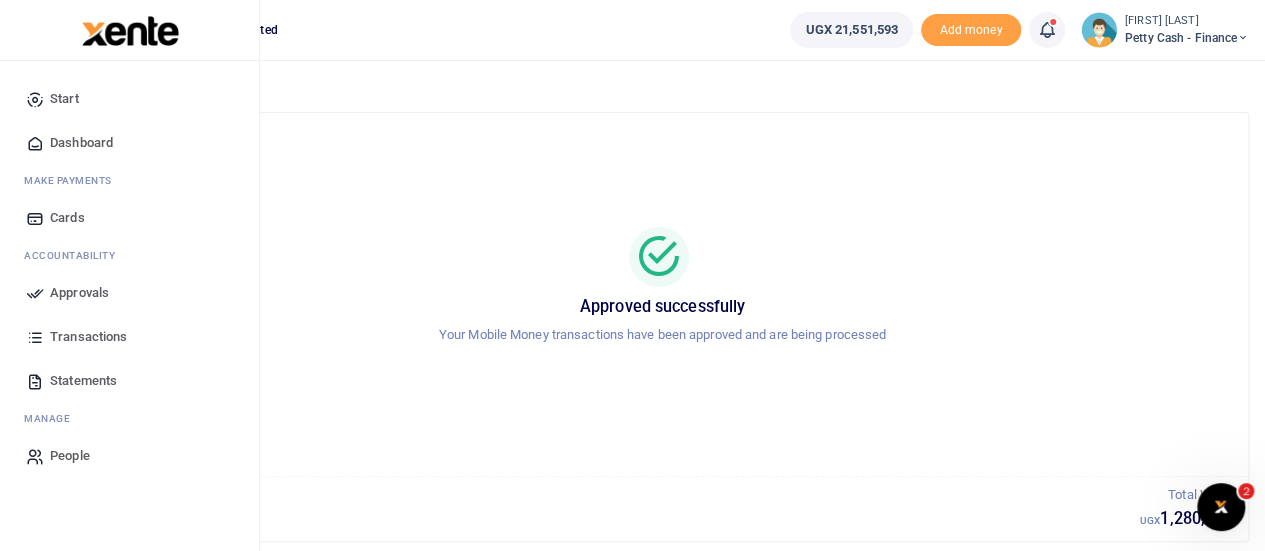 click on "Approvals" at bounding box center [79, 293] 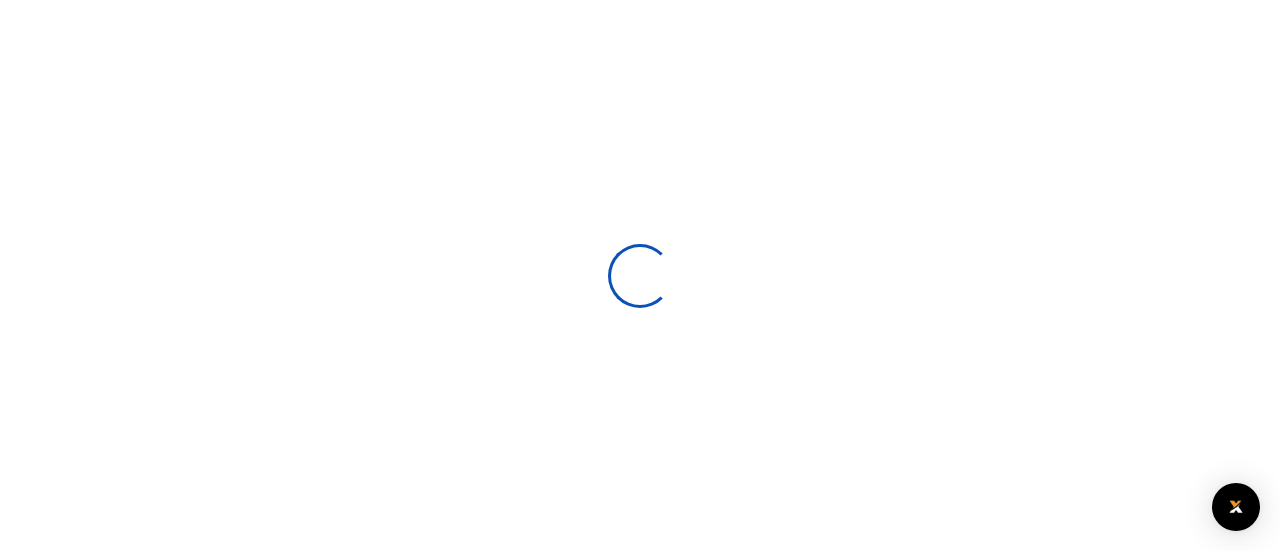 scroll, scrollTop: 0, scrollLeft: 0, axis: both 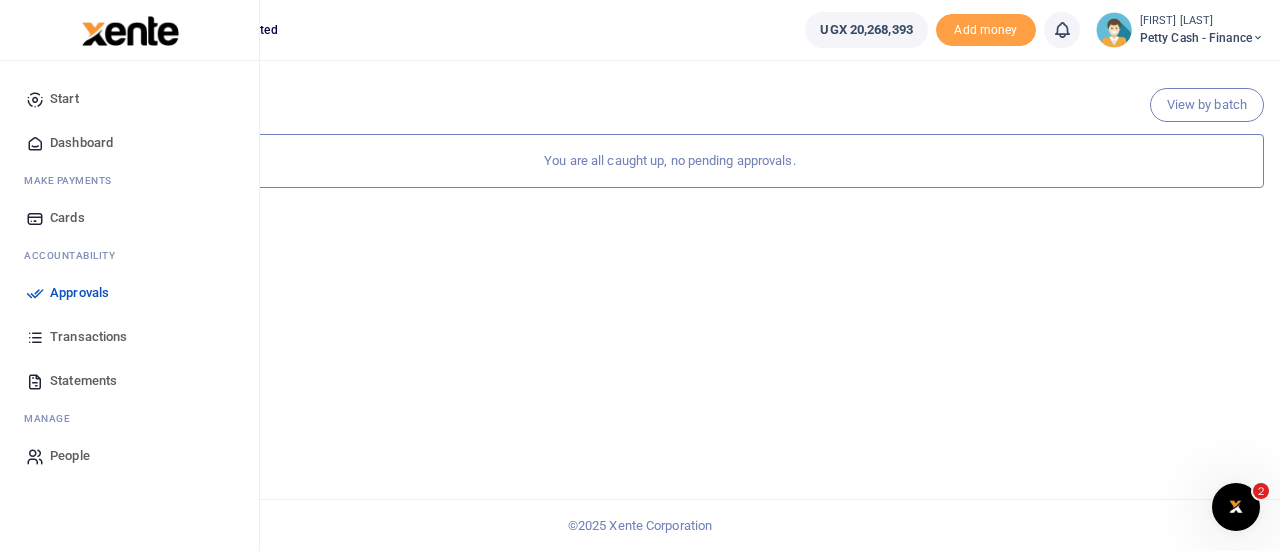 click on "Transactions" at bounding box center [88, 337] 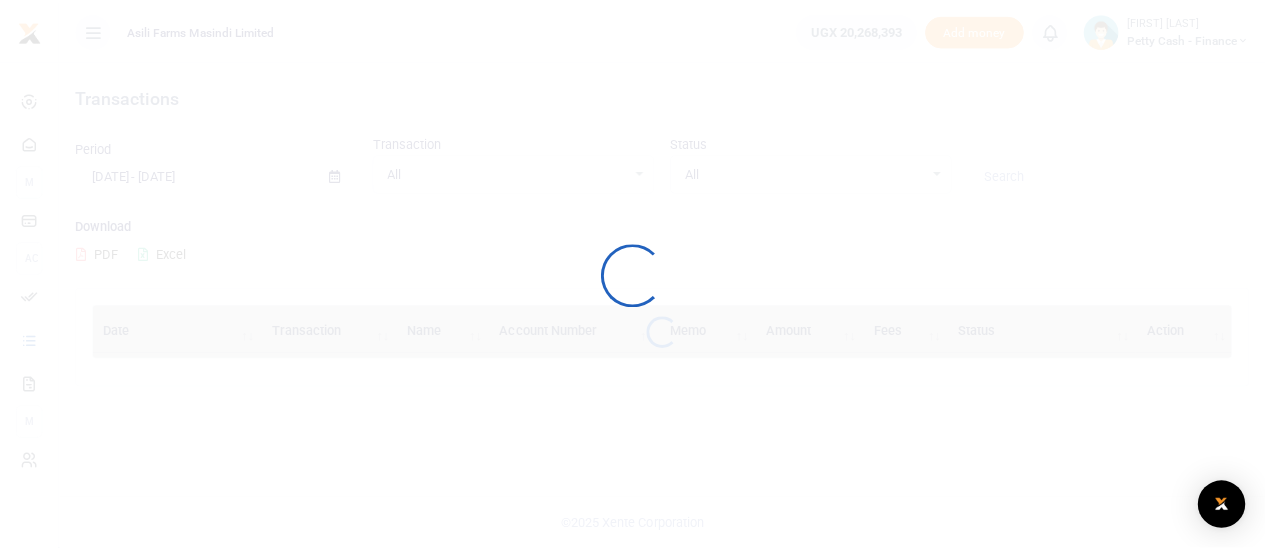 scroll, scrollTop: 0, scrollLeft: 0, axis: both 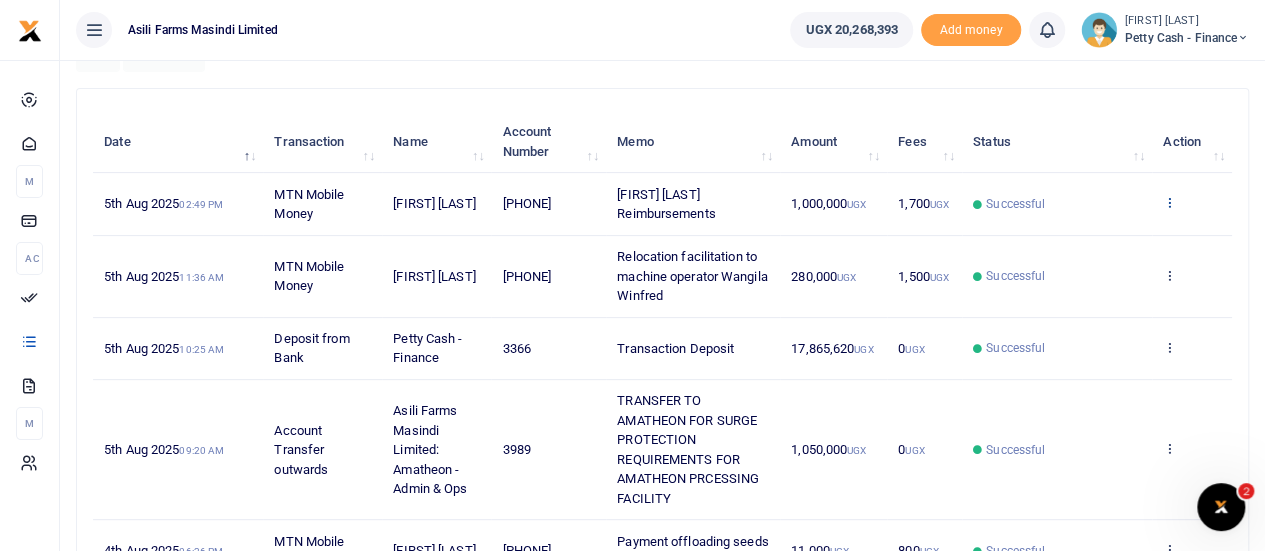 click at bounding box center [1169, 202] 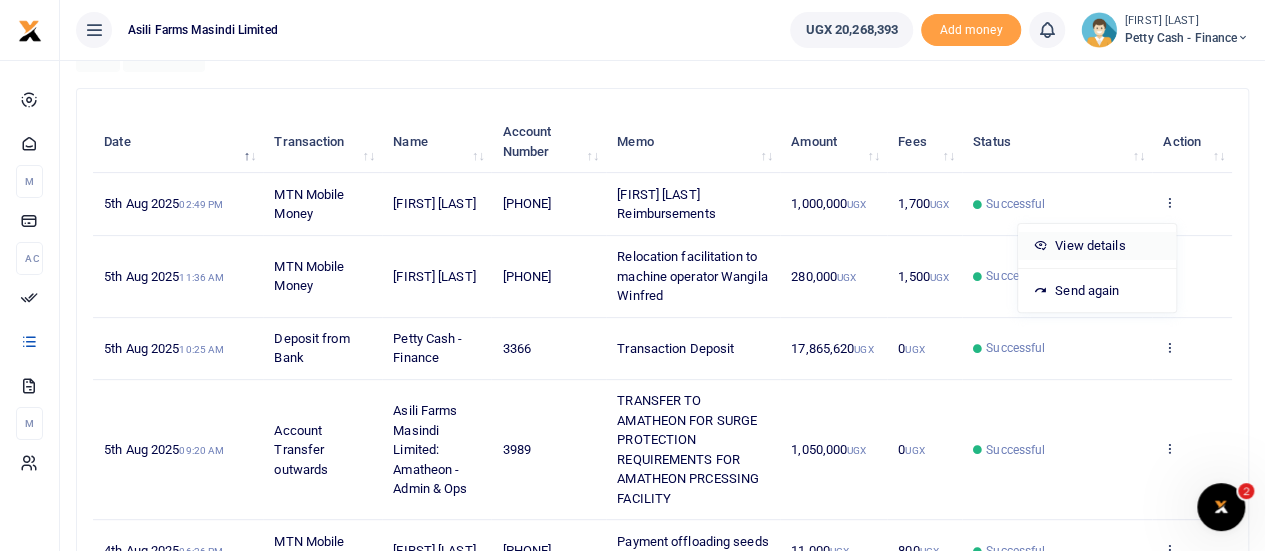 click on "View details" at bounding box center [1097, 246] 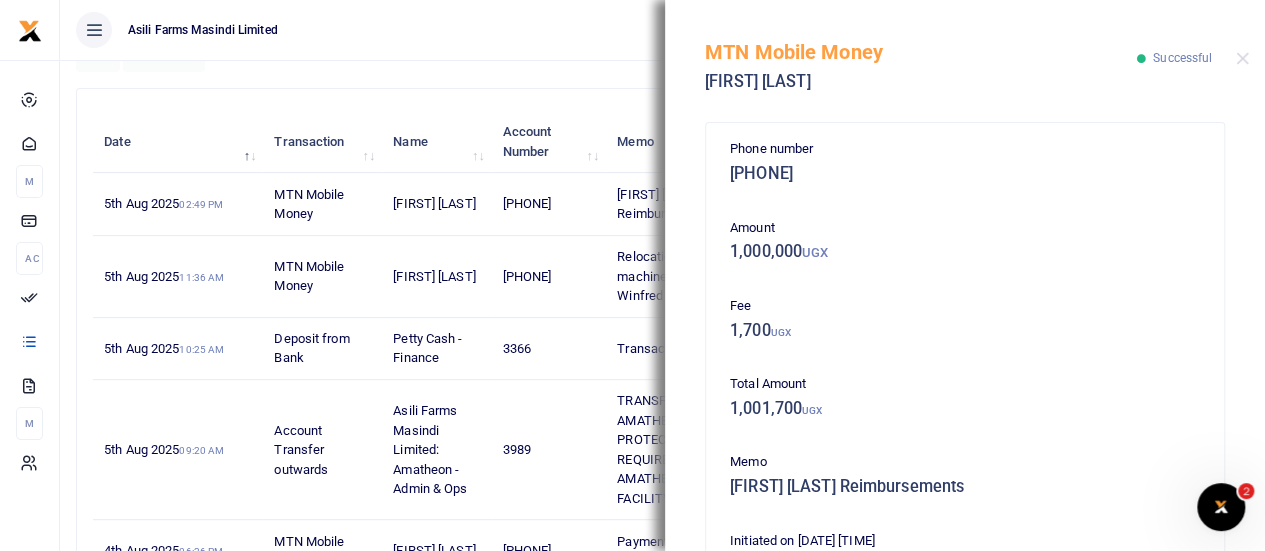 scroll, scrollTop: 0, scrollLeft: 0, axis: both 